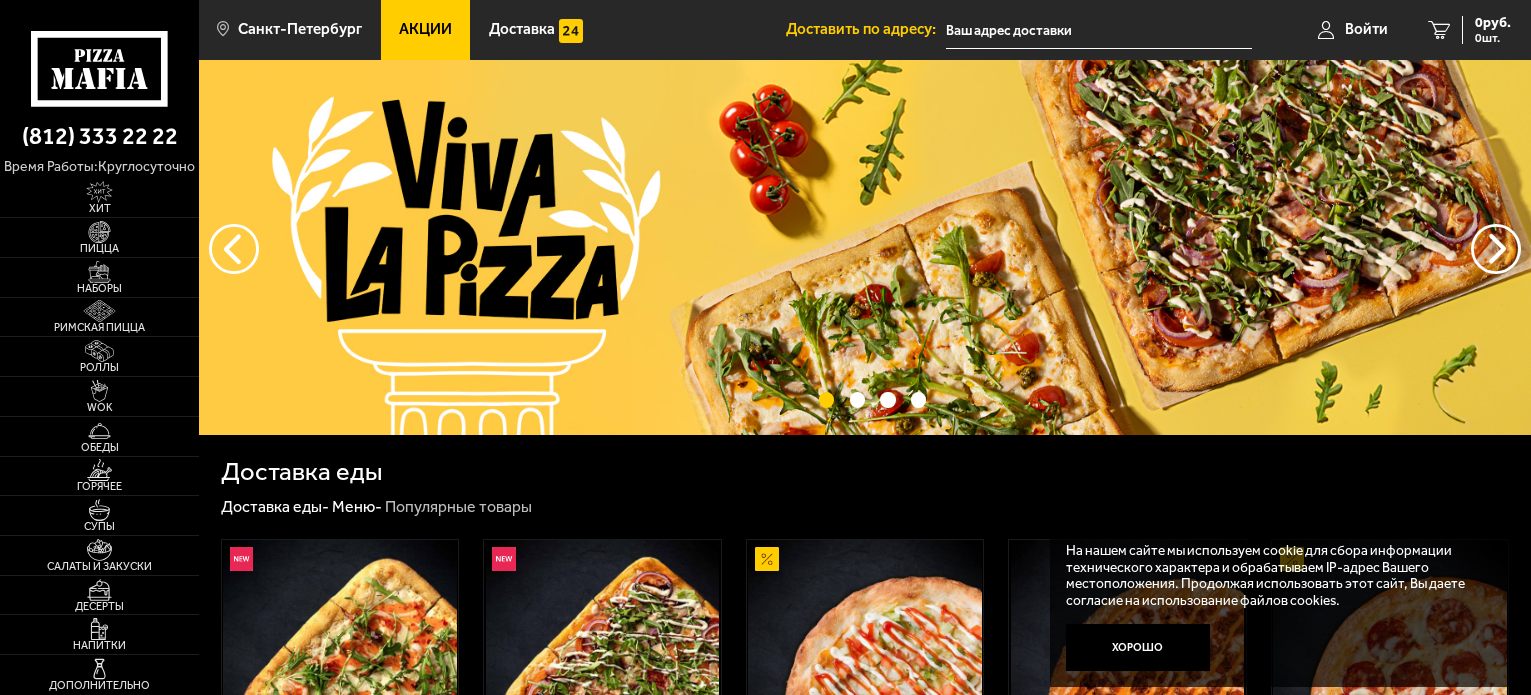 scroll, scrollTop: 0, scrollLeft: 0, axis: both 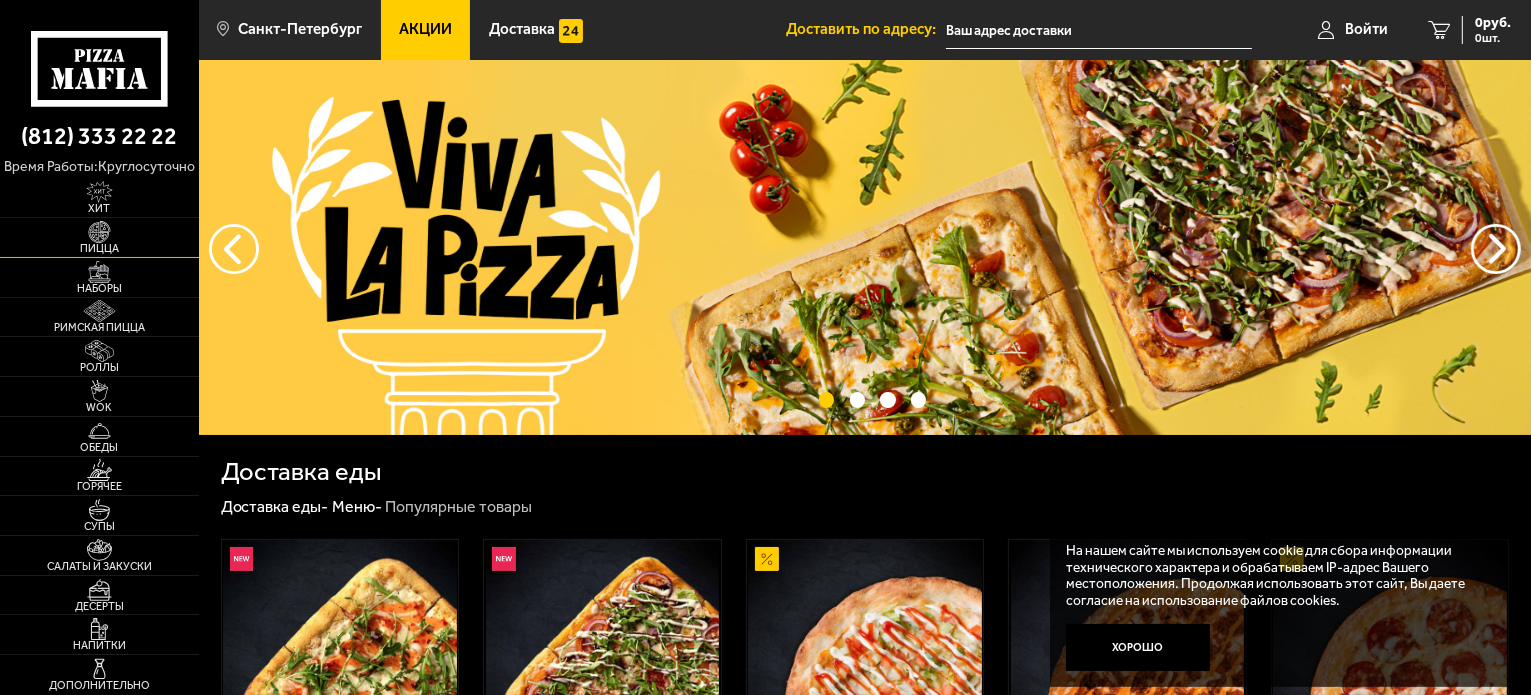 click on "Пицца" at bounding box center [99, 248] 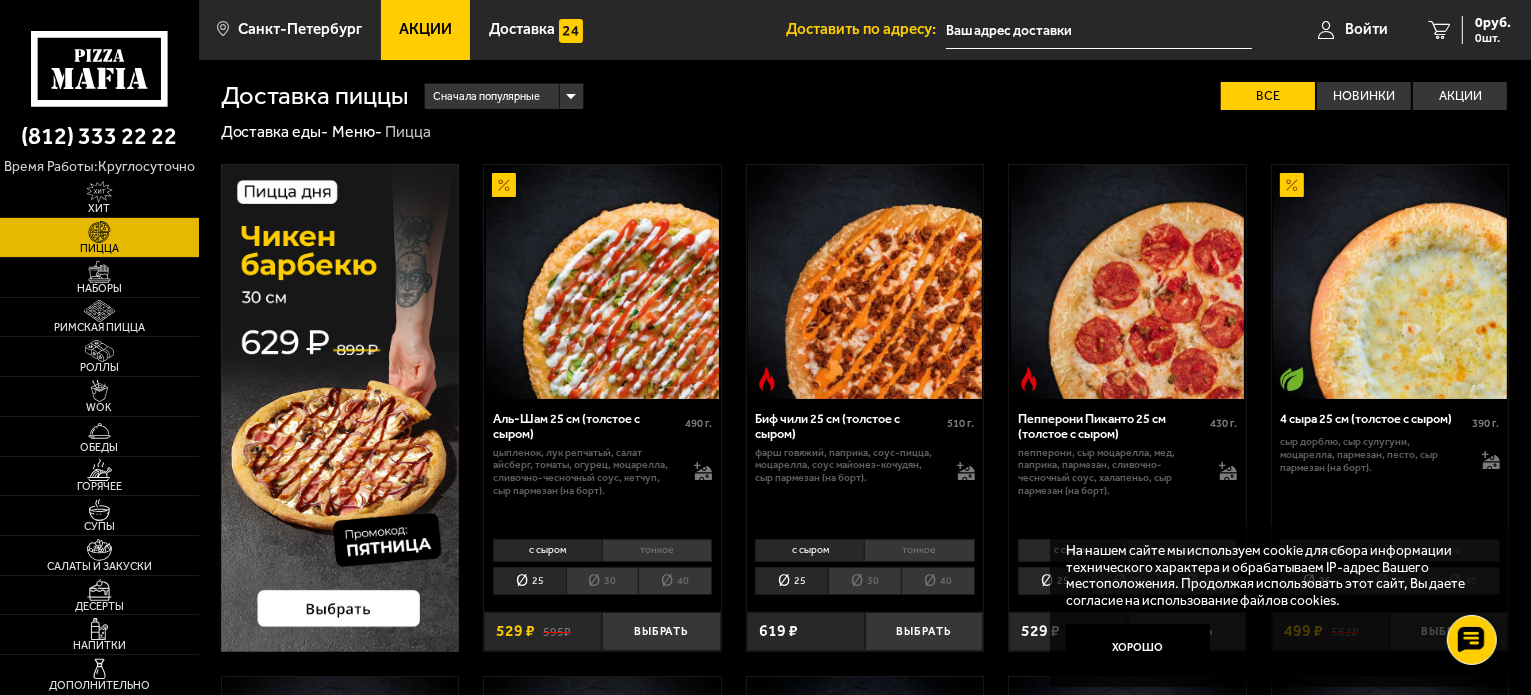 click on "Акции" at bounding box center (425, 29) 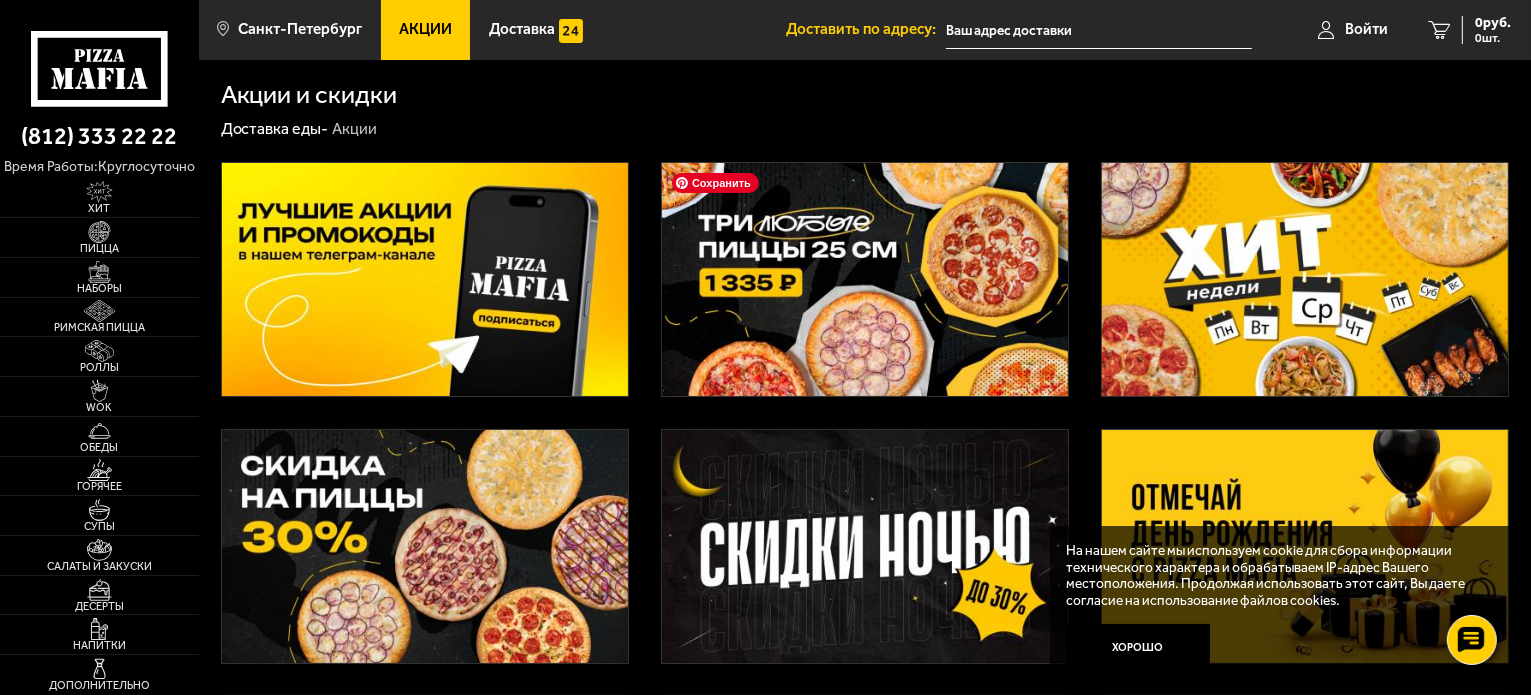 click at bounding box center (865, 279) 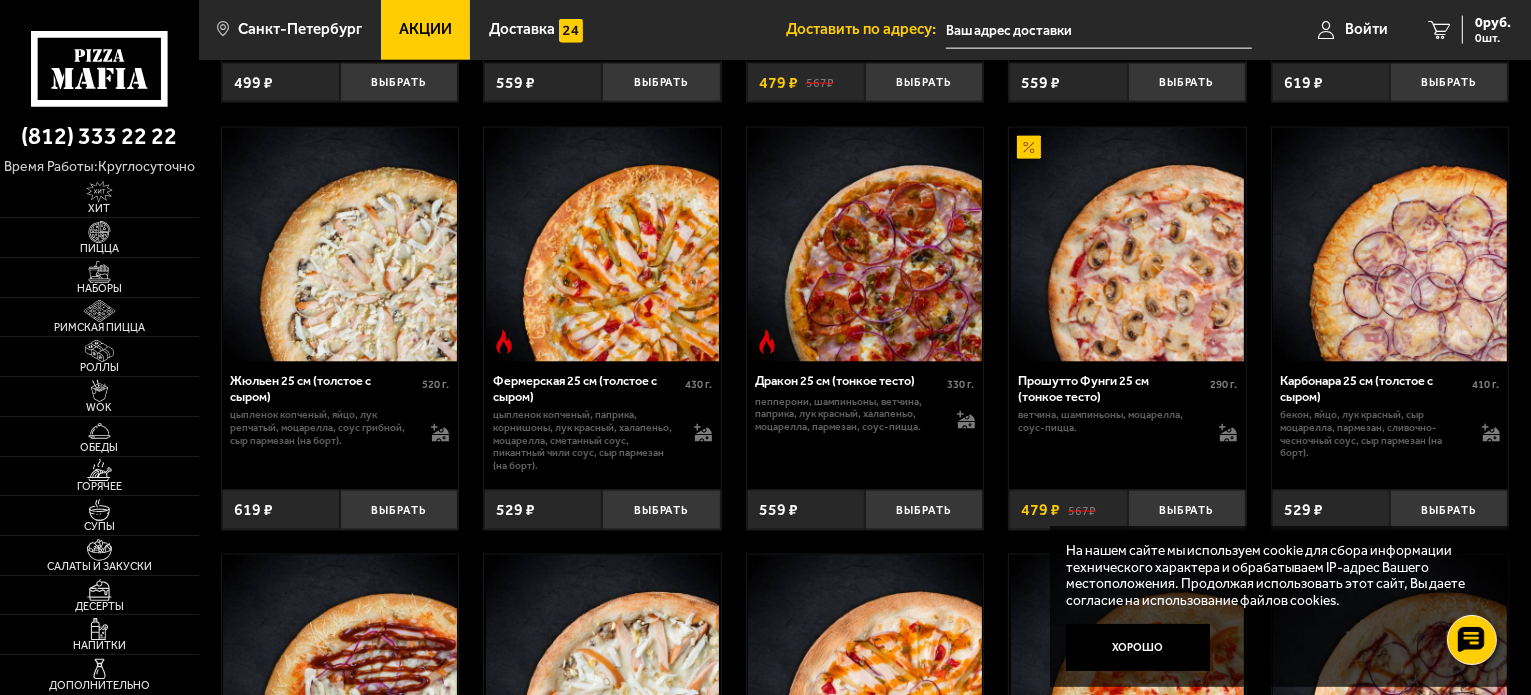 scroll, scrollTop: 2772, scrollLeft: 0, axis: vertical 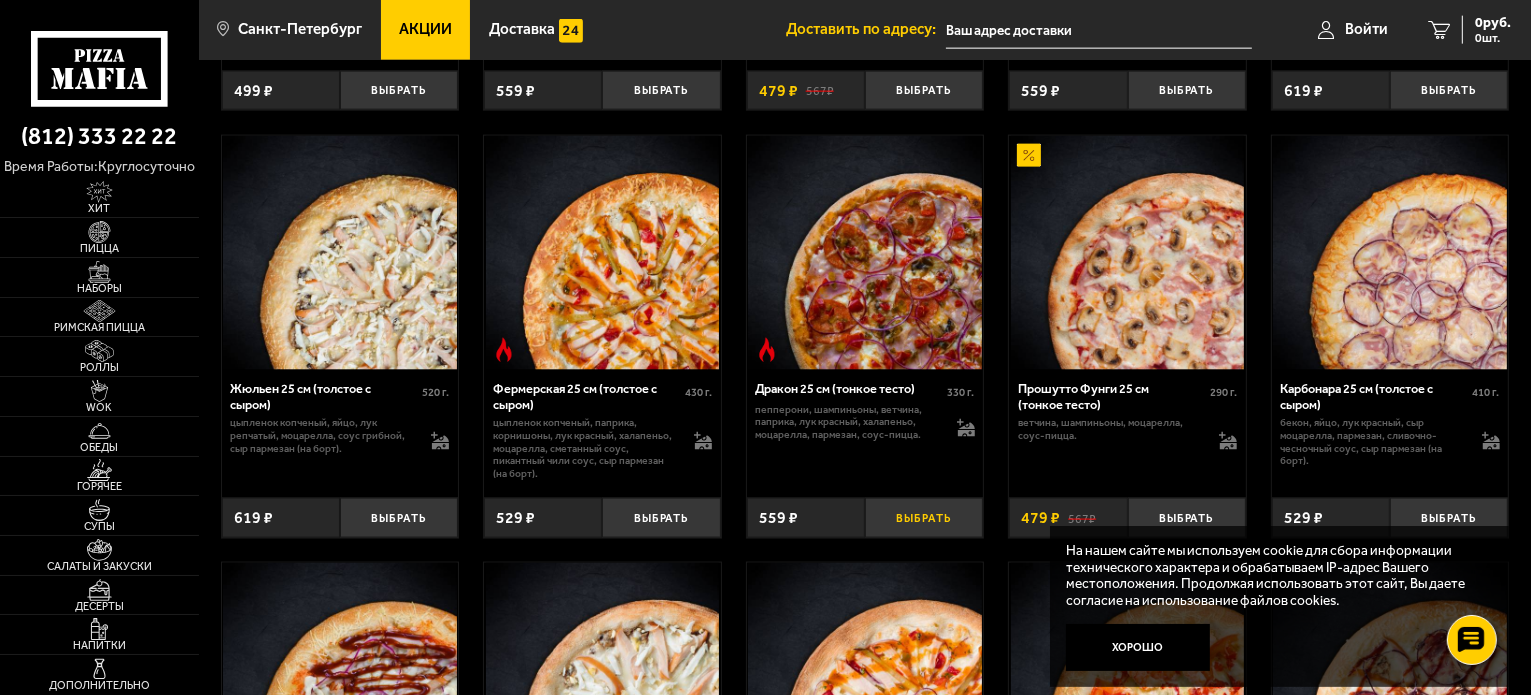 click on "Выбрать" at bounding box center [924, 517] 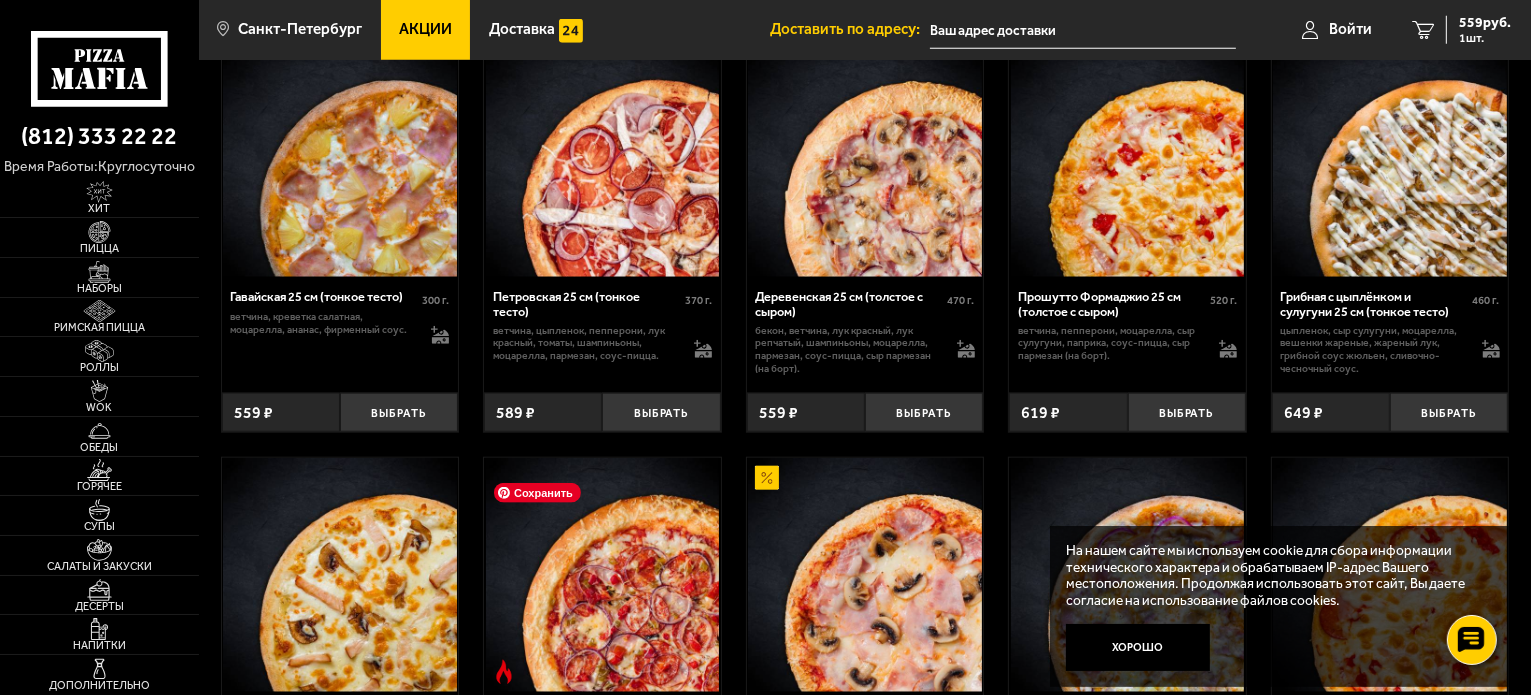 scroll, scrollTop: 2034, scrollLeft: 0, axis: vertical 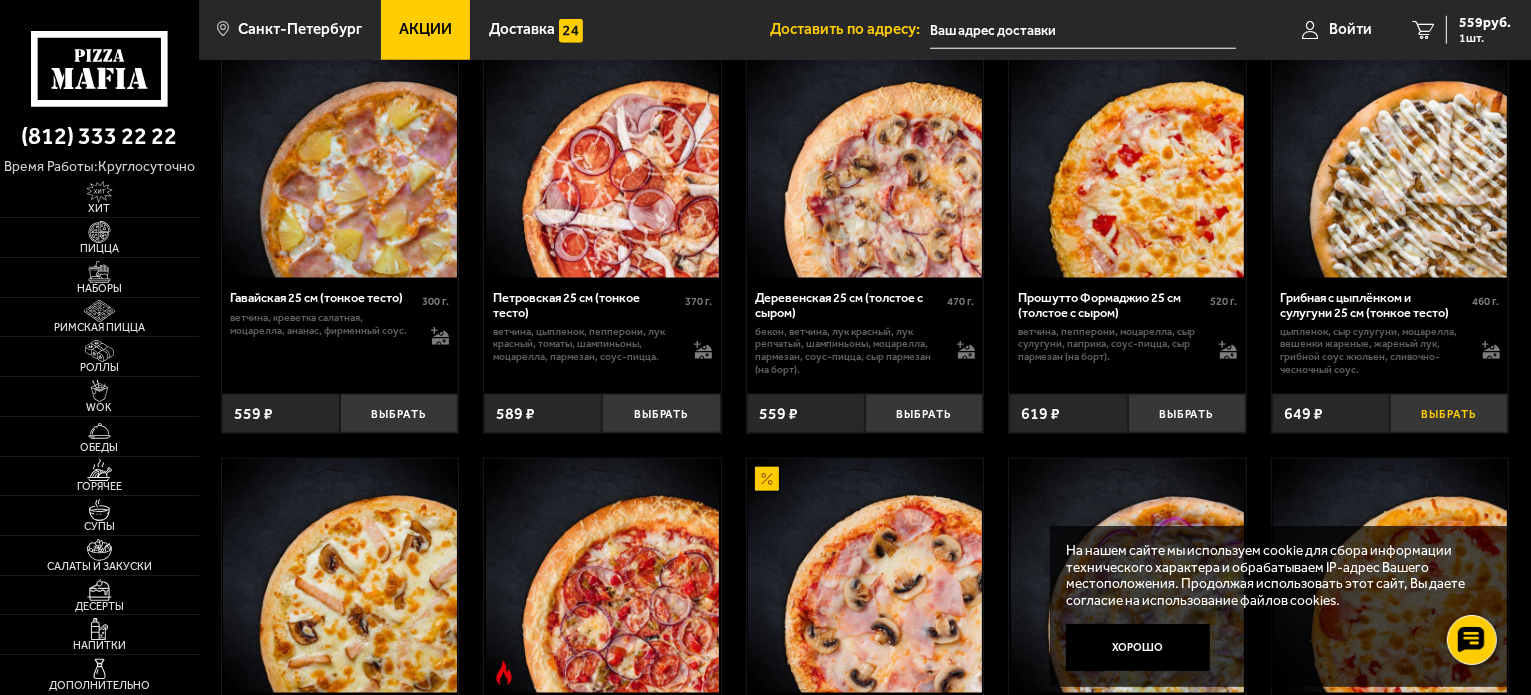 click on "Выбрать" at bounding box center (1449, 413) 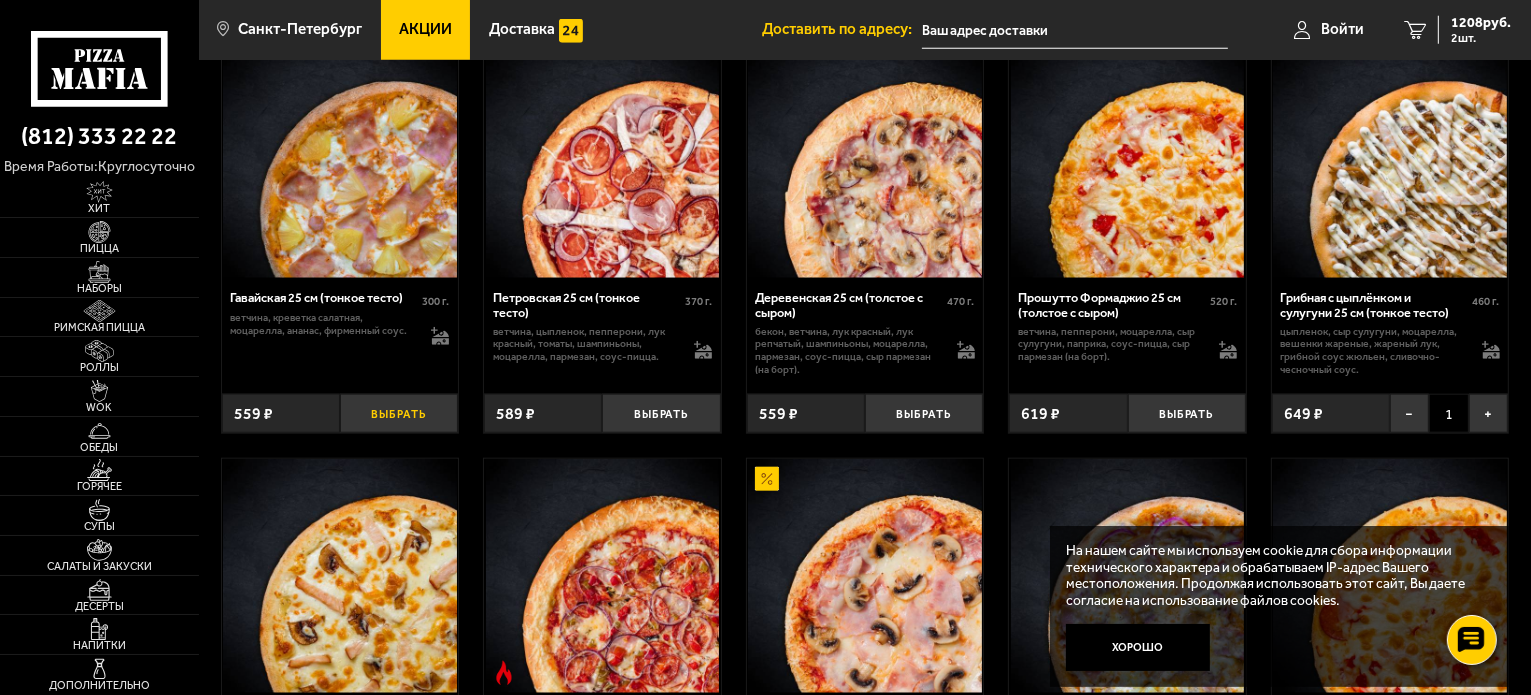 click on "Выбрать" at bounding box center (399, 413) 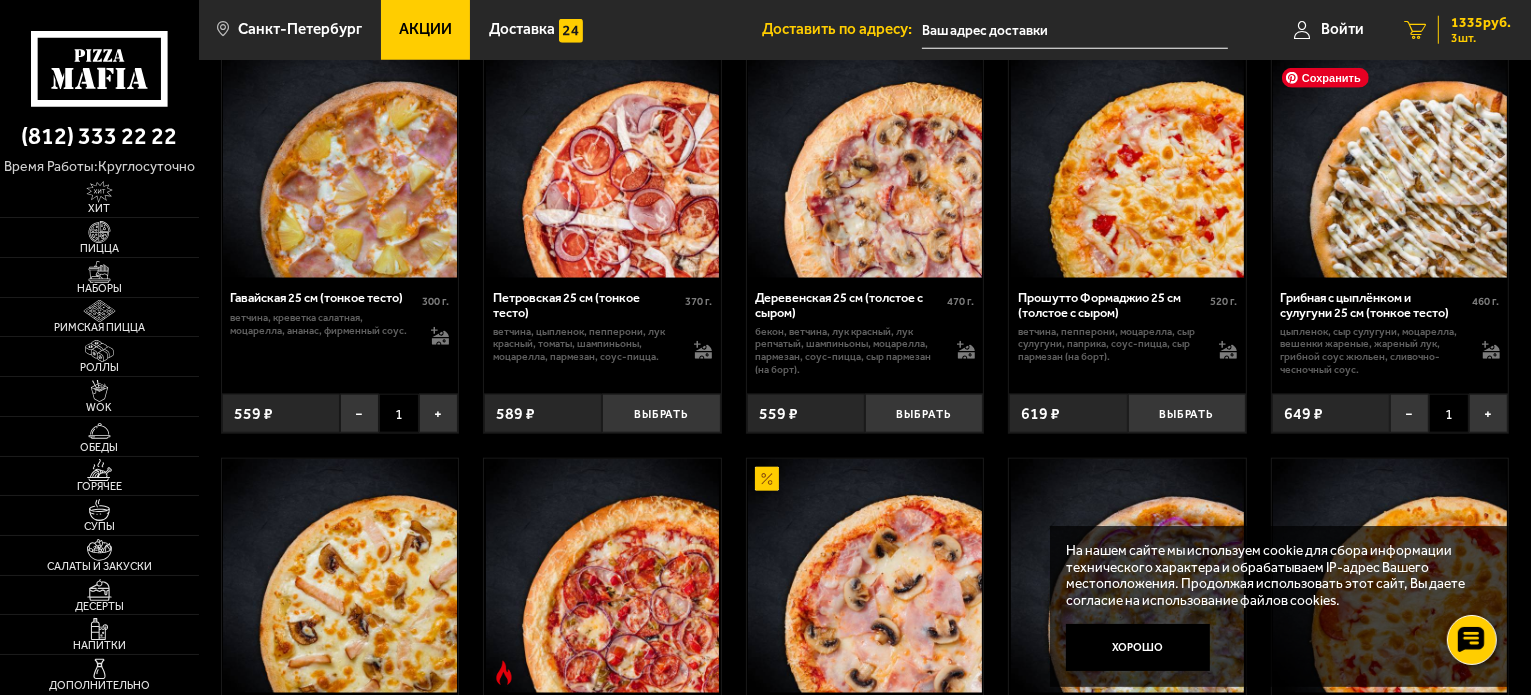 click on "1335  руб." at bounding box center (1481, 23) 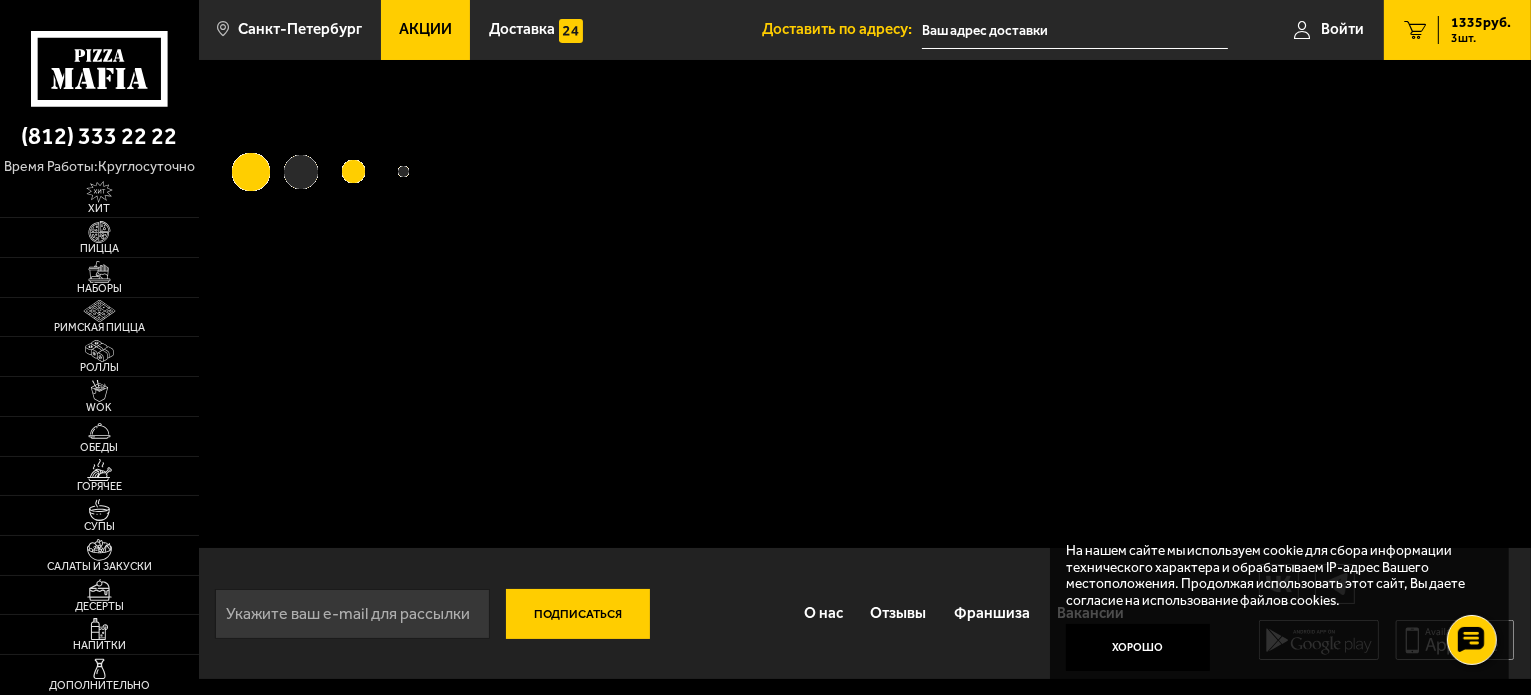 scroll, scrollTop: 0, scrollLeft: 0, axis: both 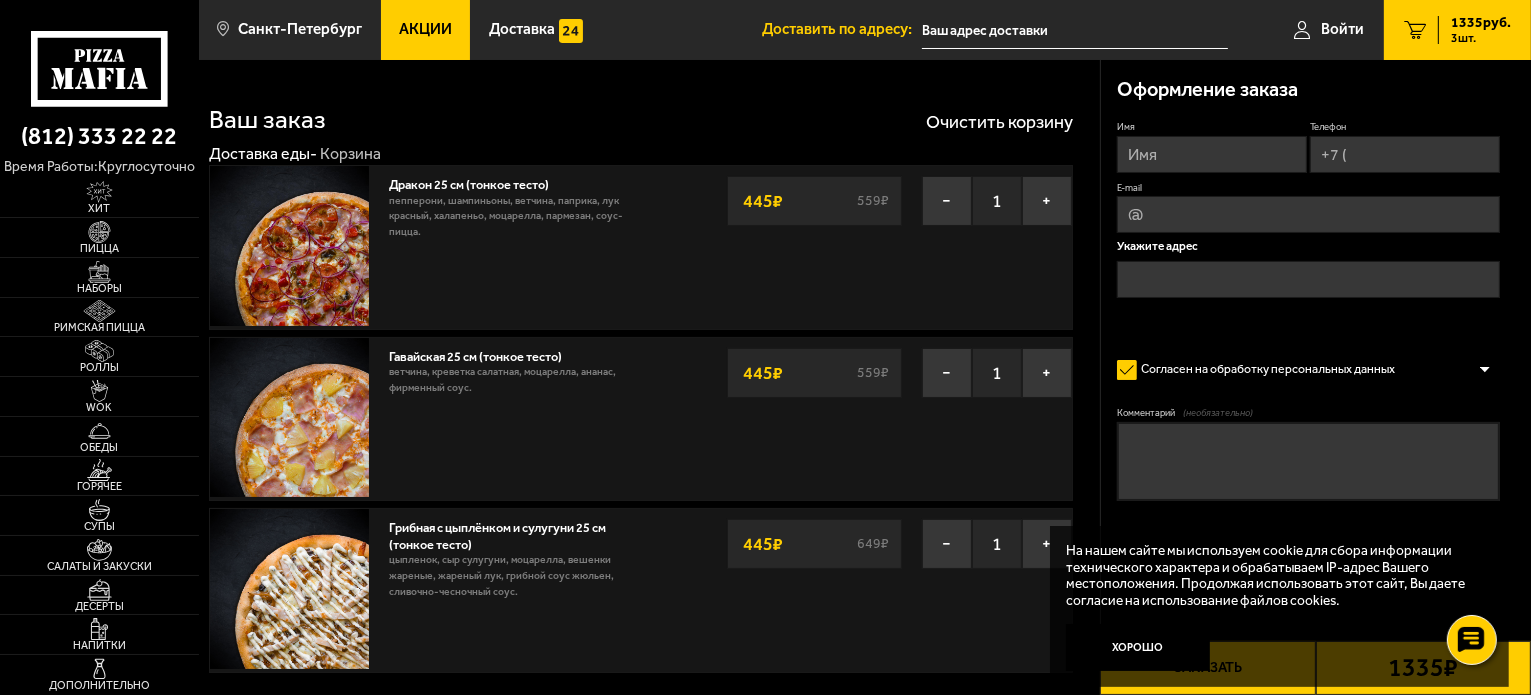 click on "Имя" at bounding box center [1212, 154] 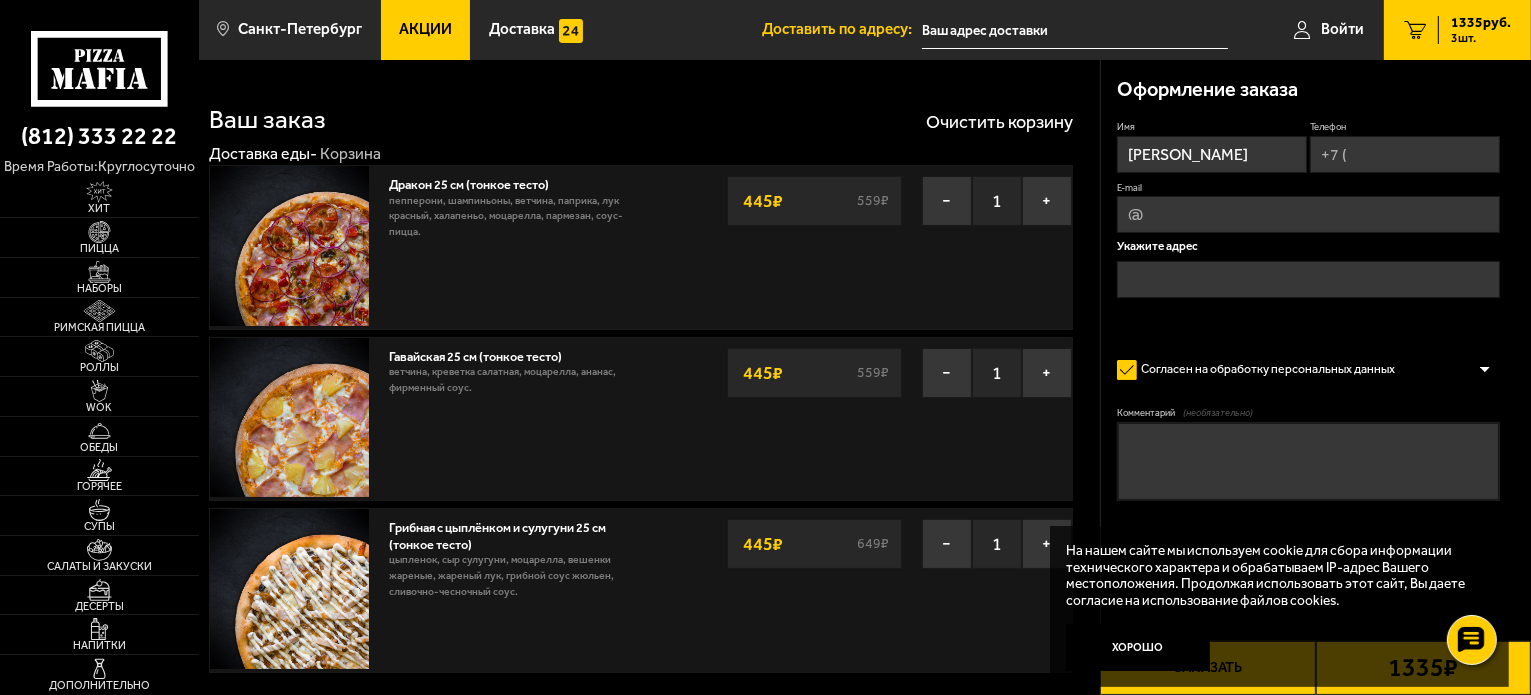 type on "[PERSON_NAME]" 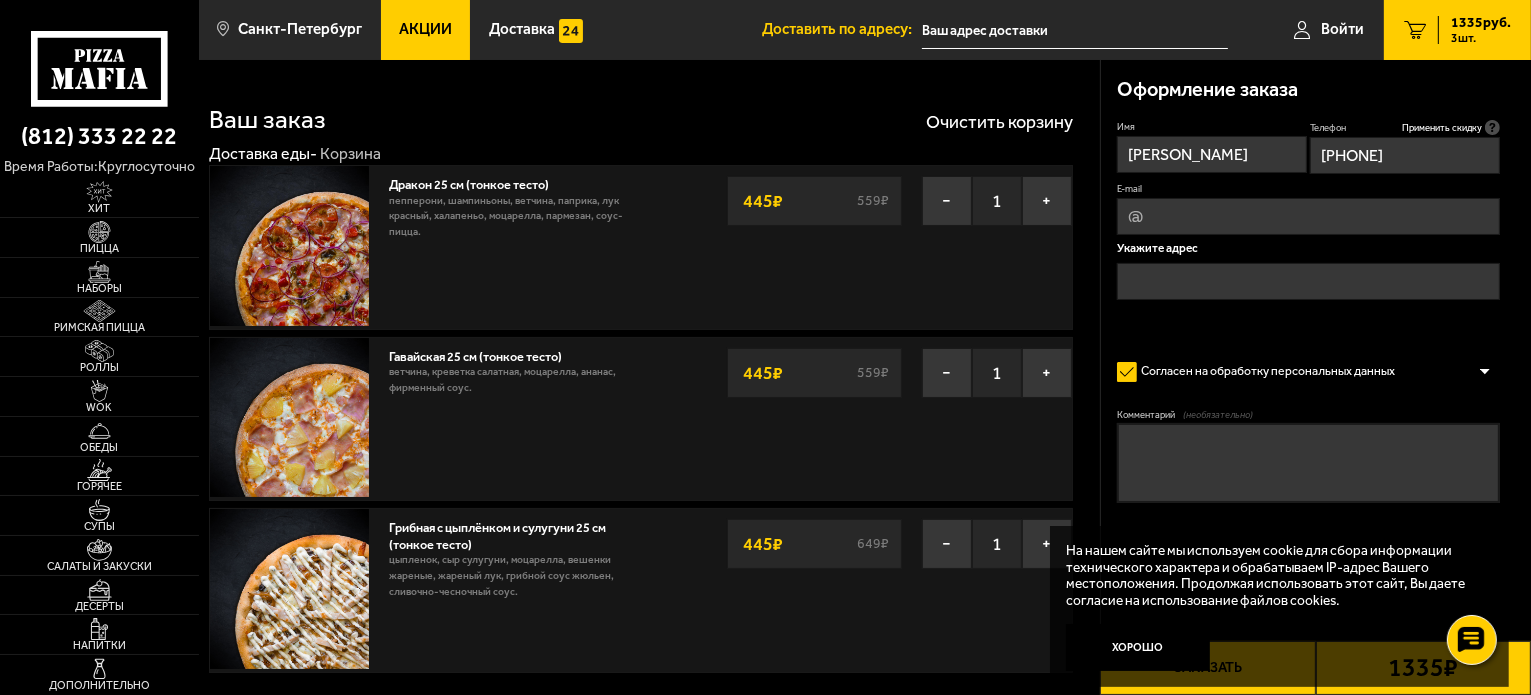 type on "[PHONE]" 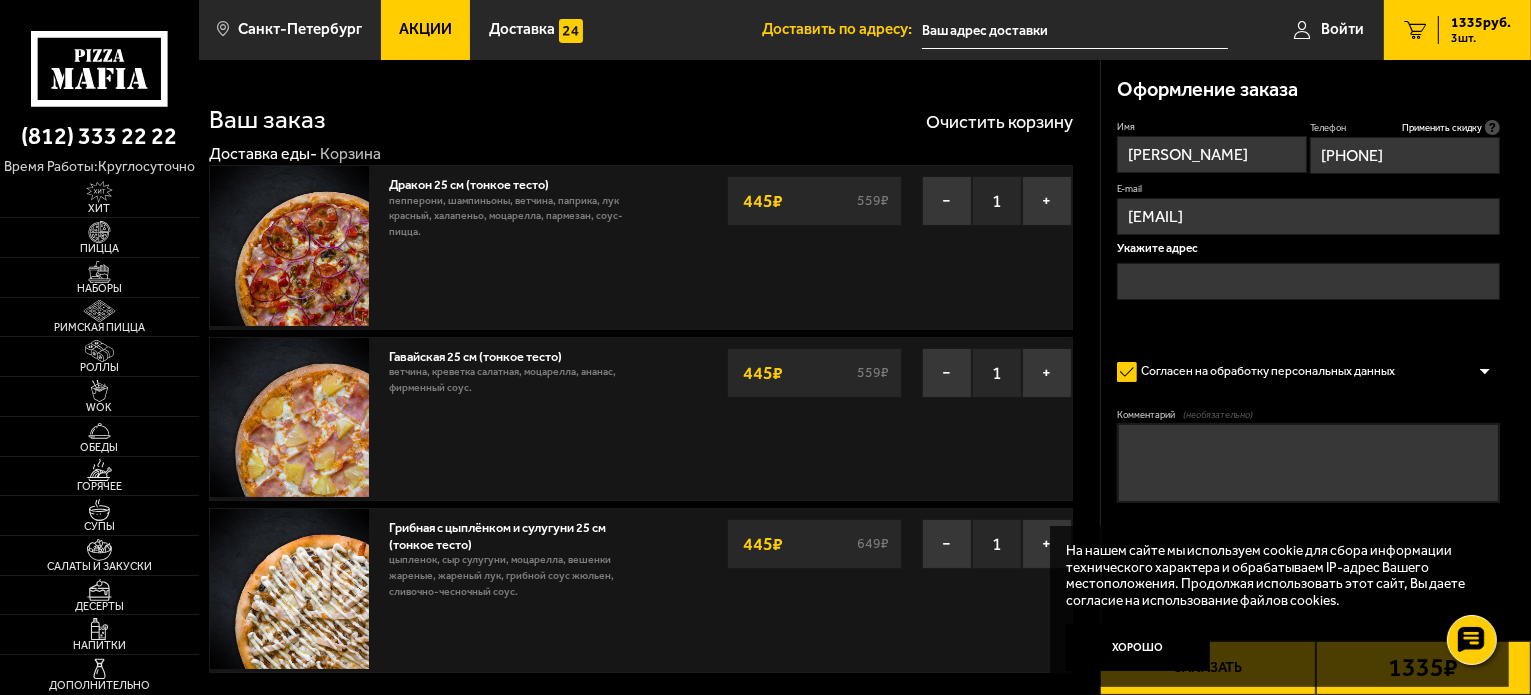 click at bounding box center (1308, 281) 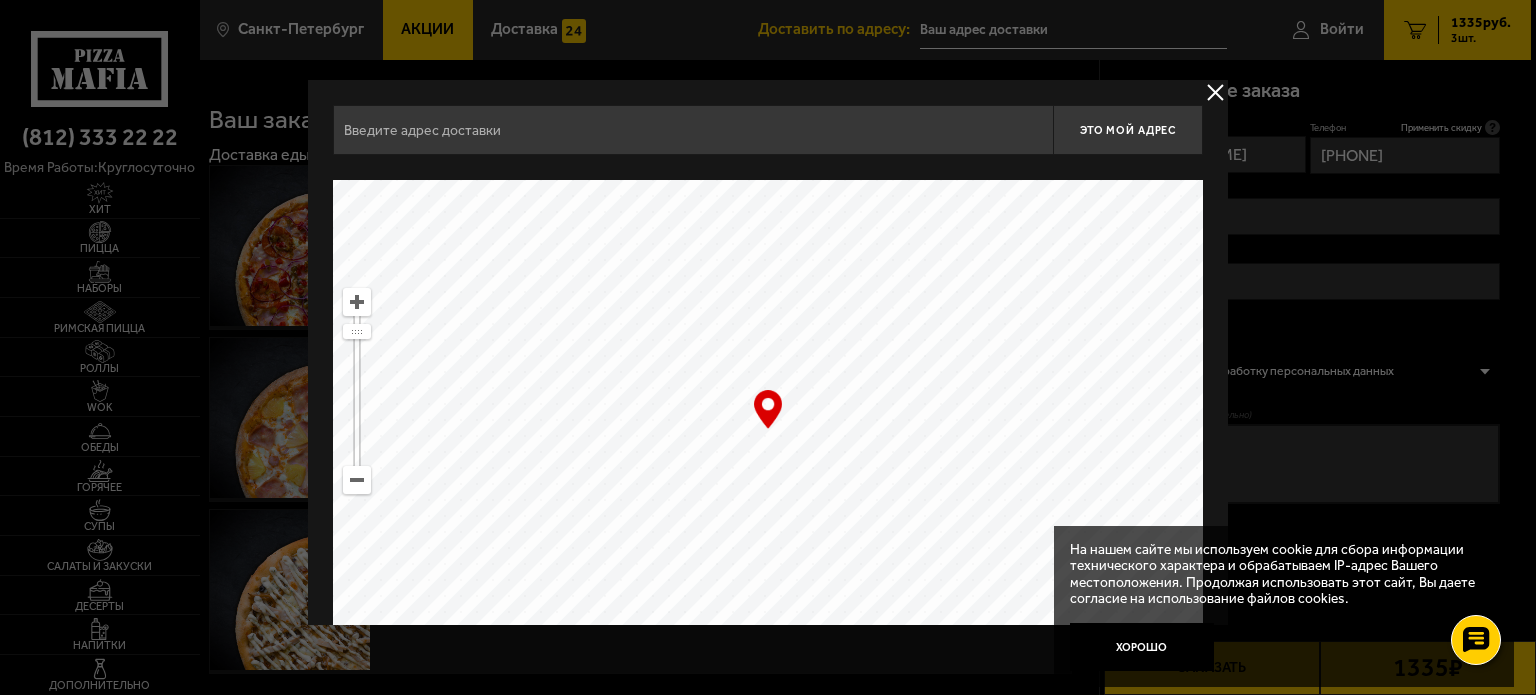 click at bounding box center (693, 130) 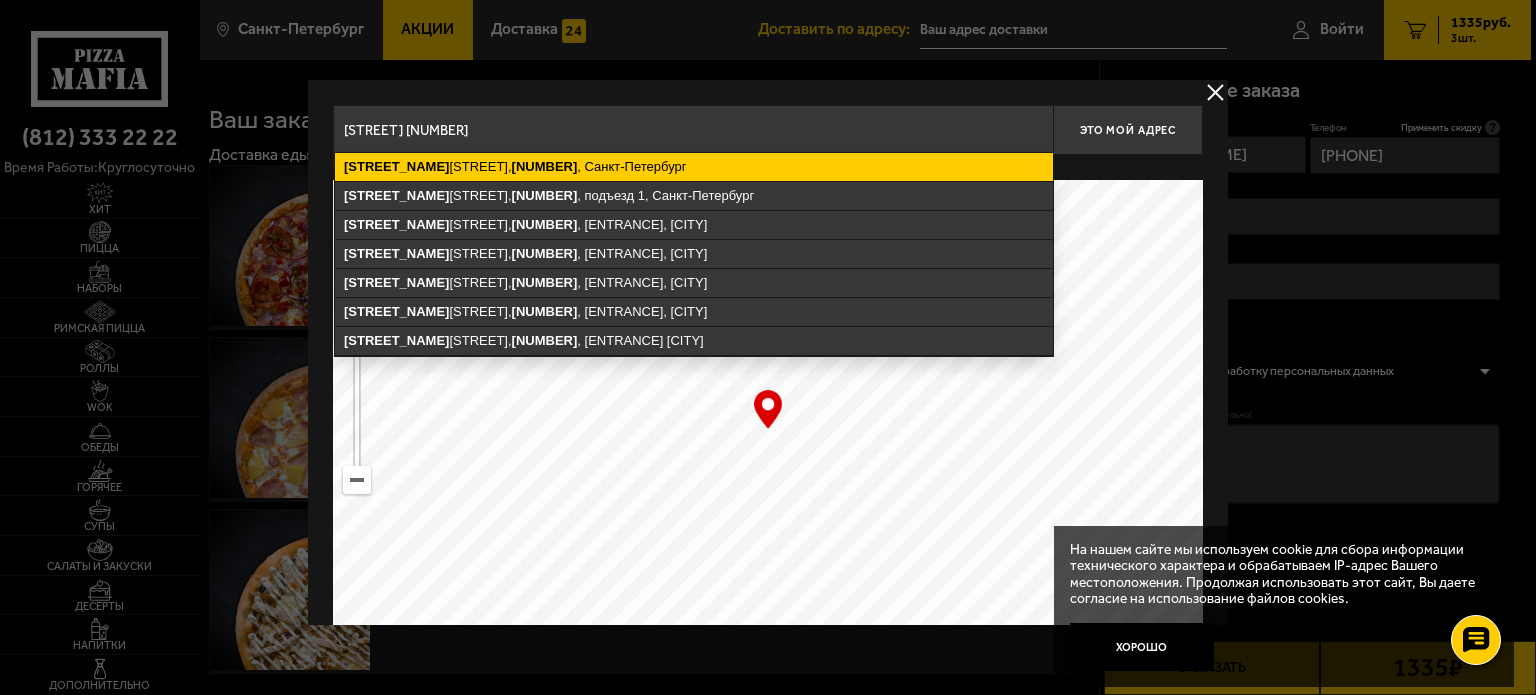 click on "[STREET], [NUMBER], [CITY]" at bounding box center [694, 167] 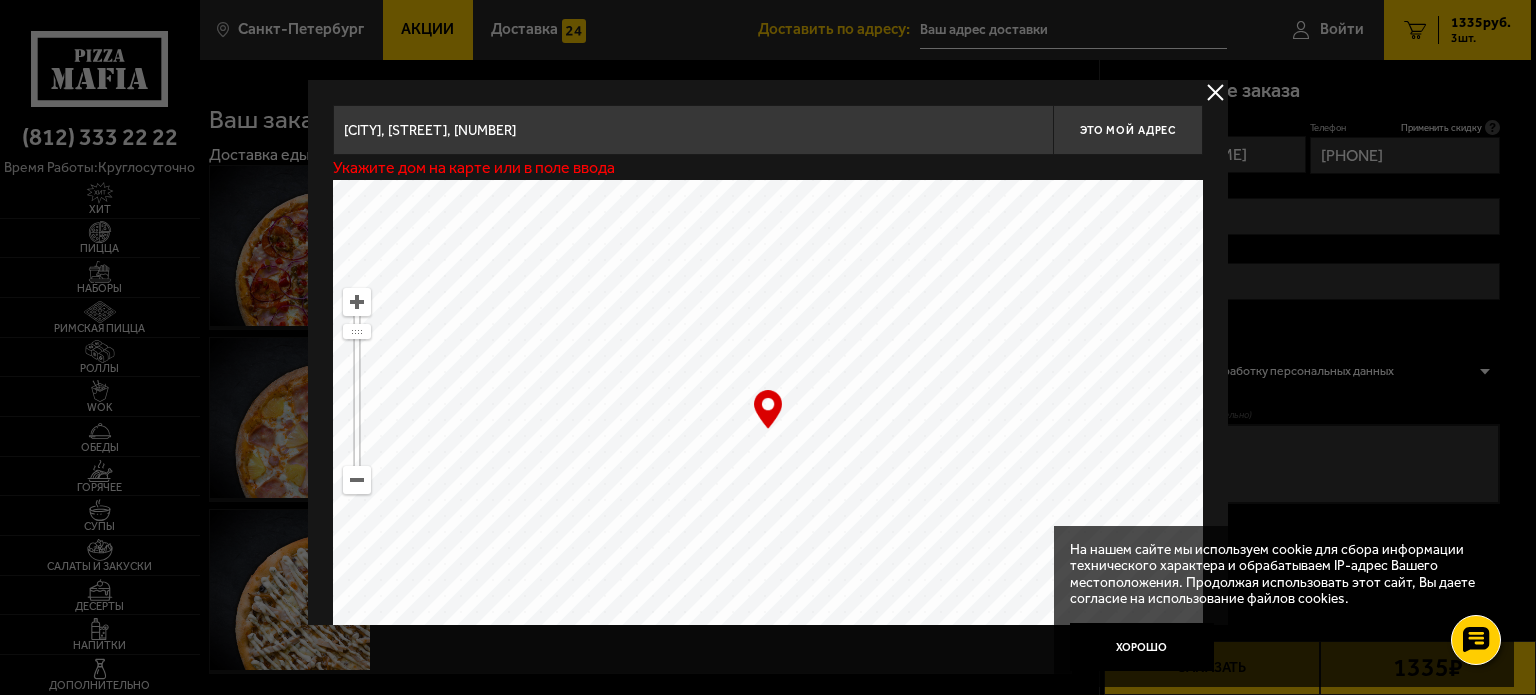 type on "[STREET], [NUMBER]" 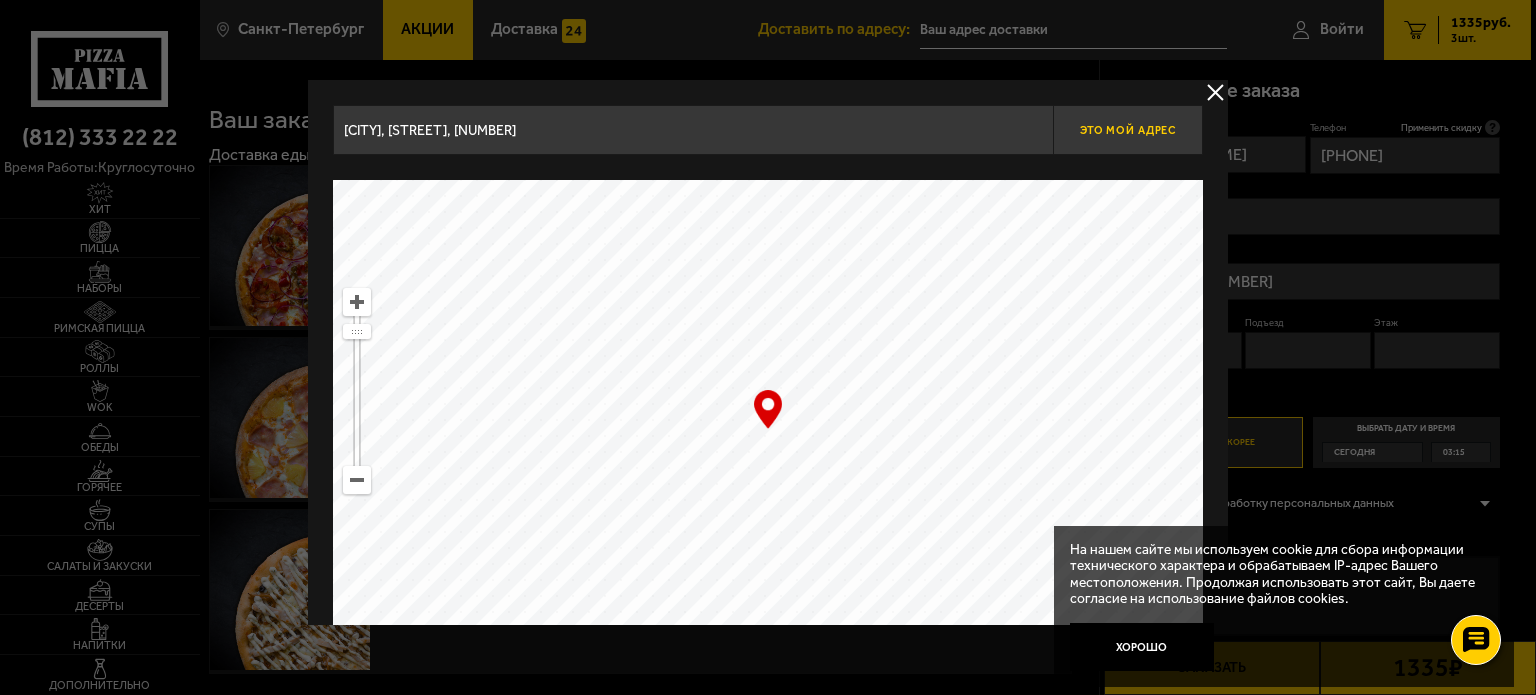 click on "Это мой адрес" at bounding box center (1128, 130) 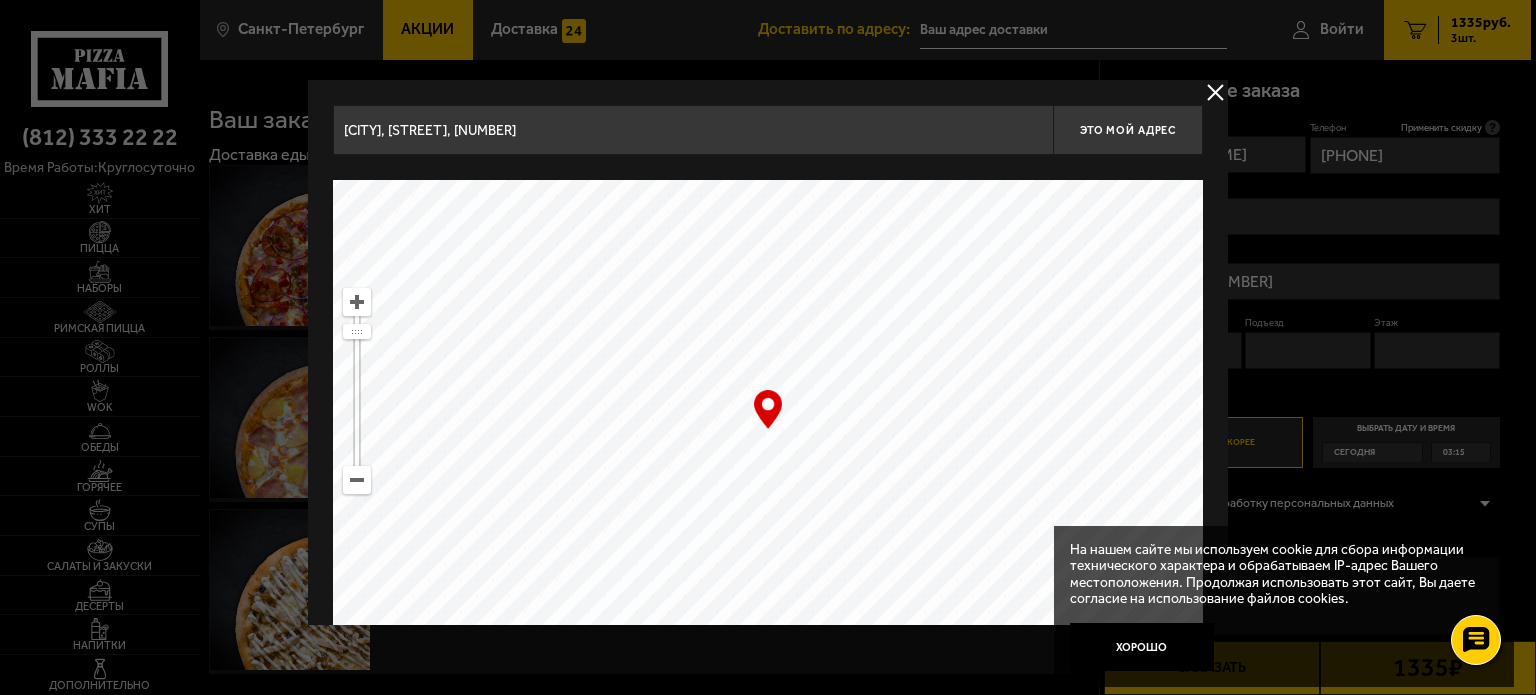 type on "[STREET], [NUMBER]" 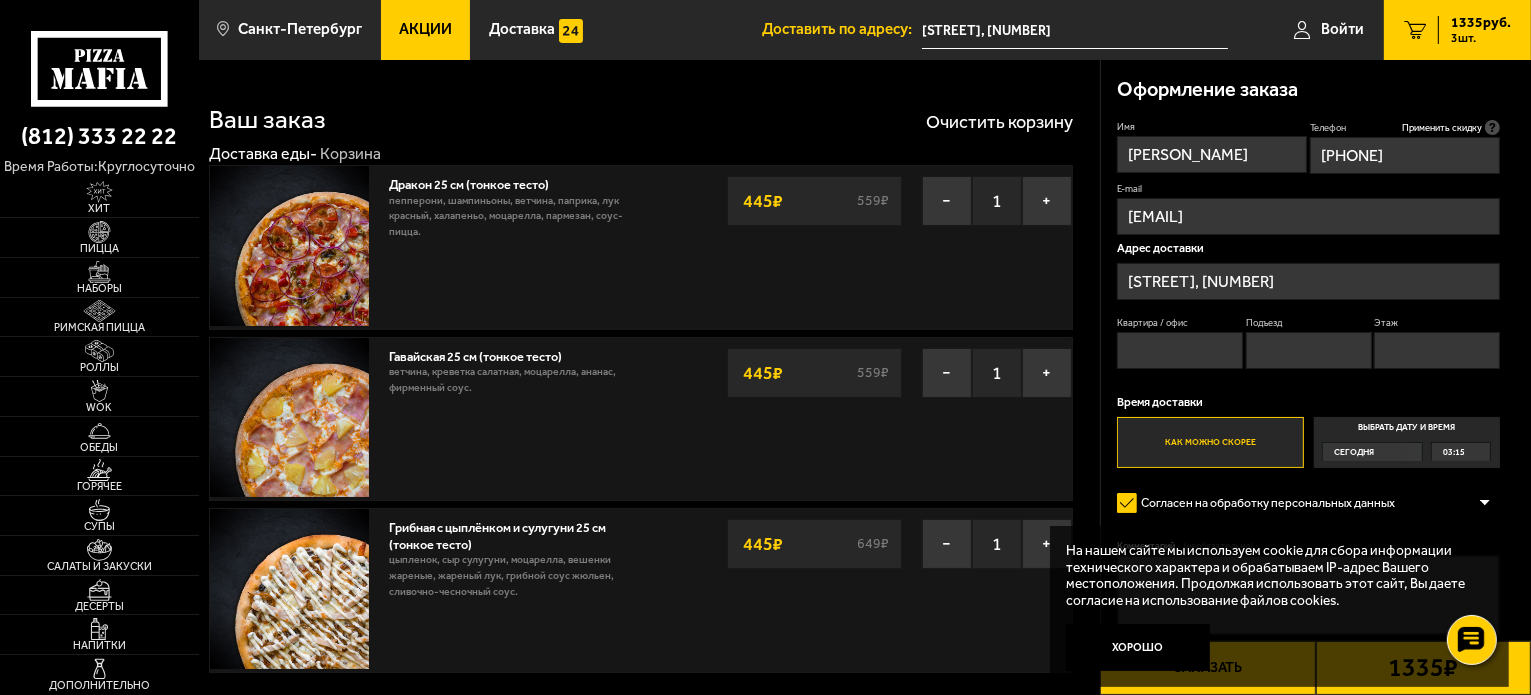 click on "Квартира / офис" at bounding box center [1180, 350] 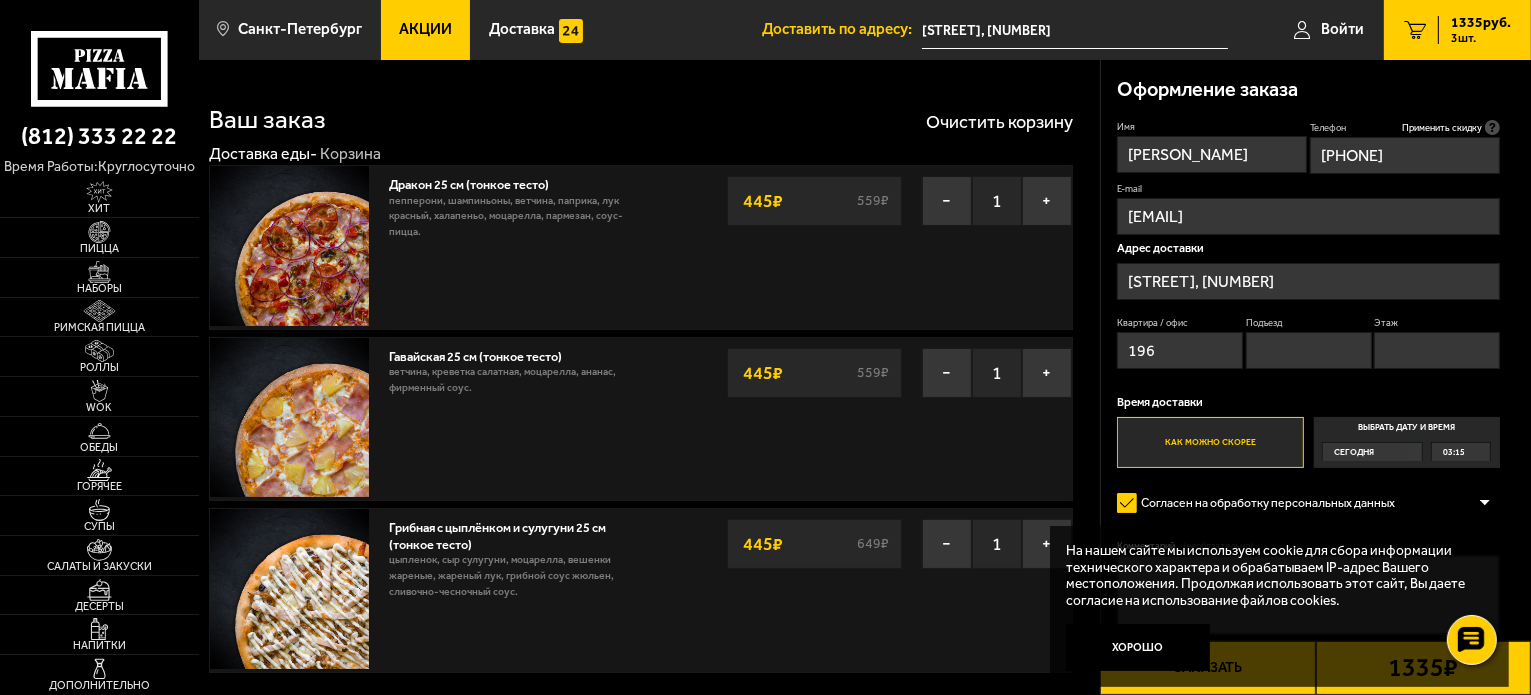 type on "196" 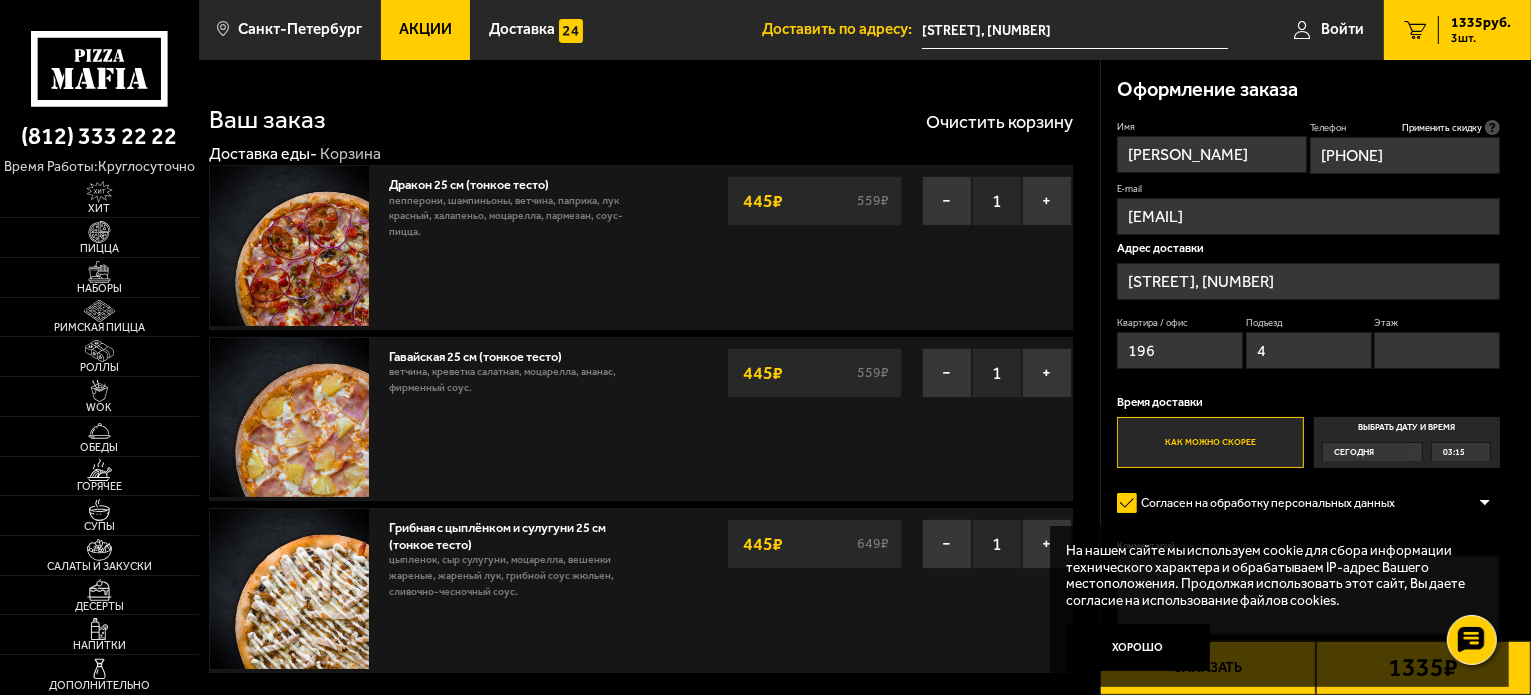 type on "4" 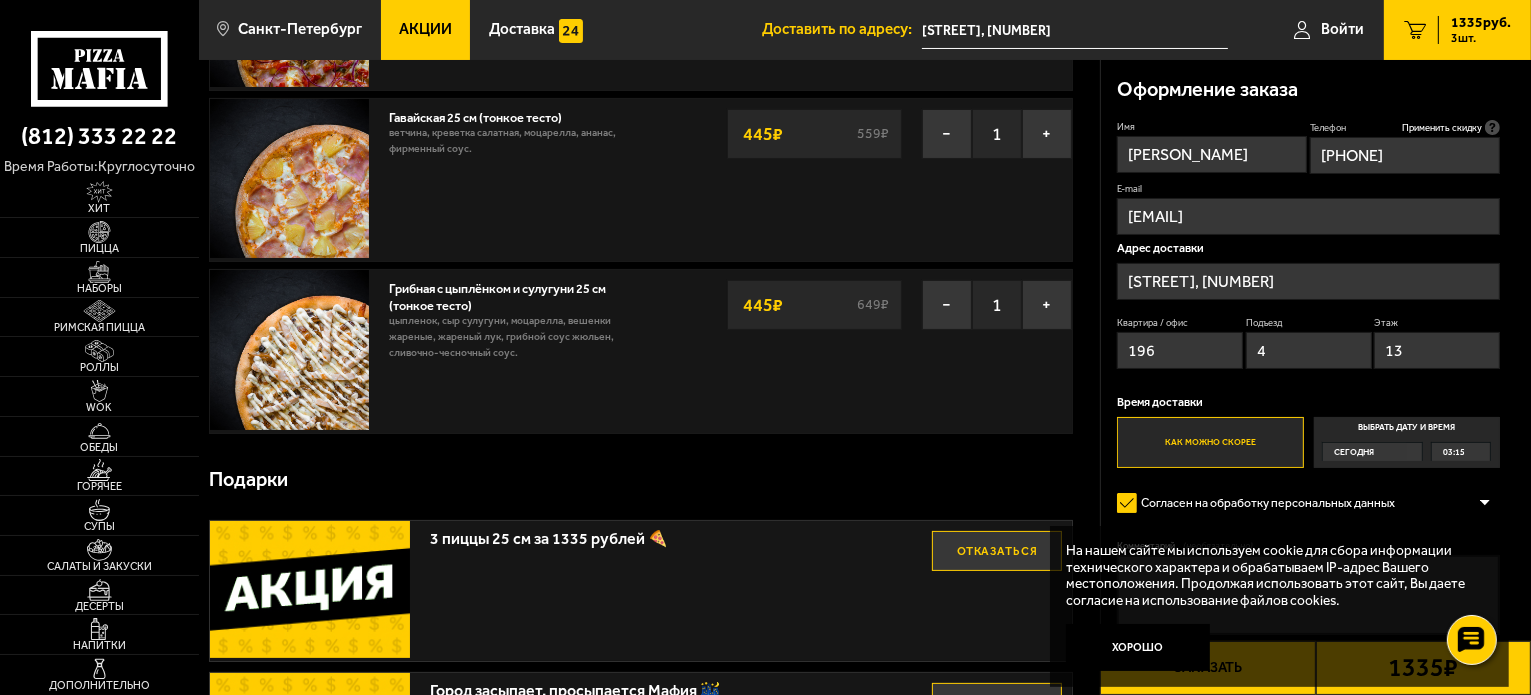scroll, scrollTop: 264, scrollLeft: 0, axis: vertical 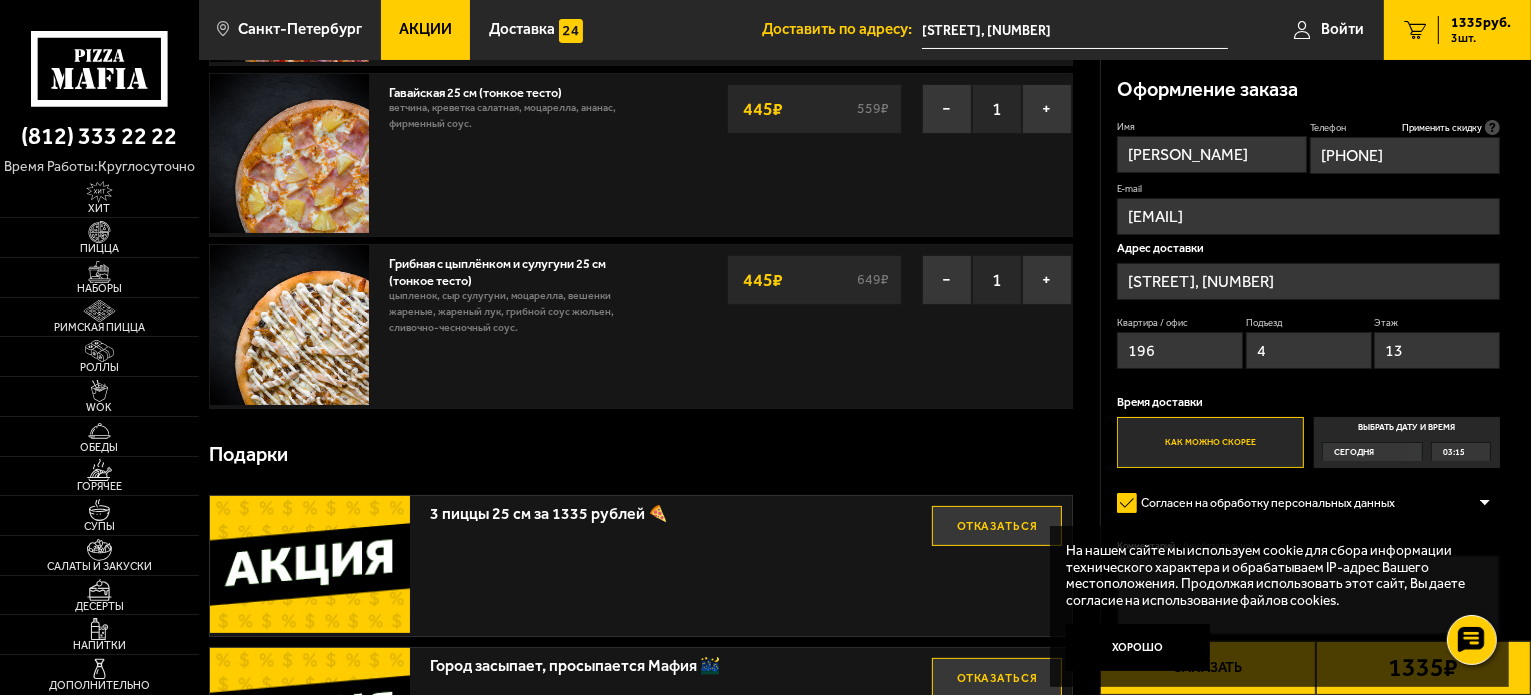 type on "13" 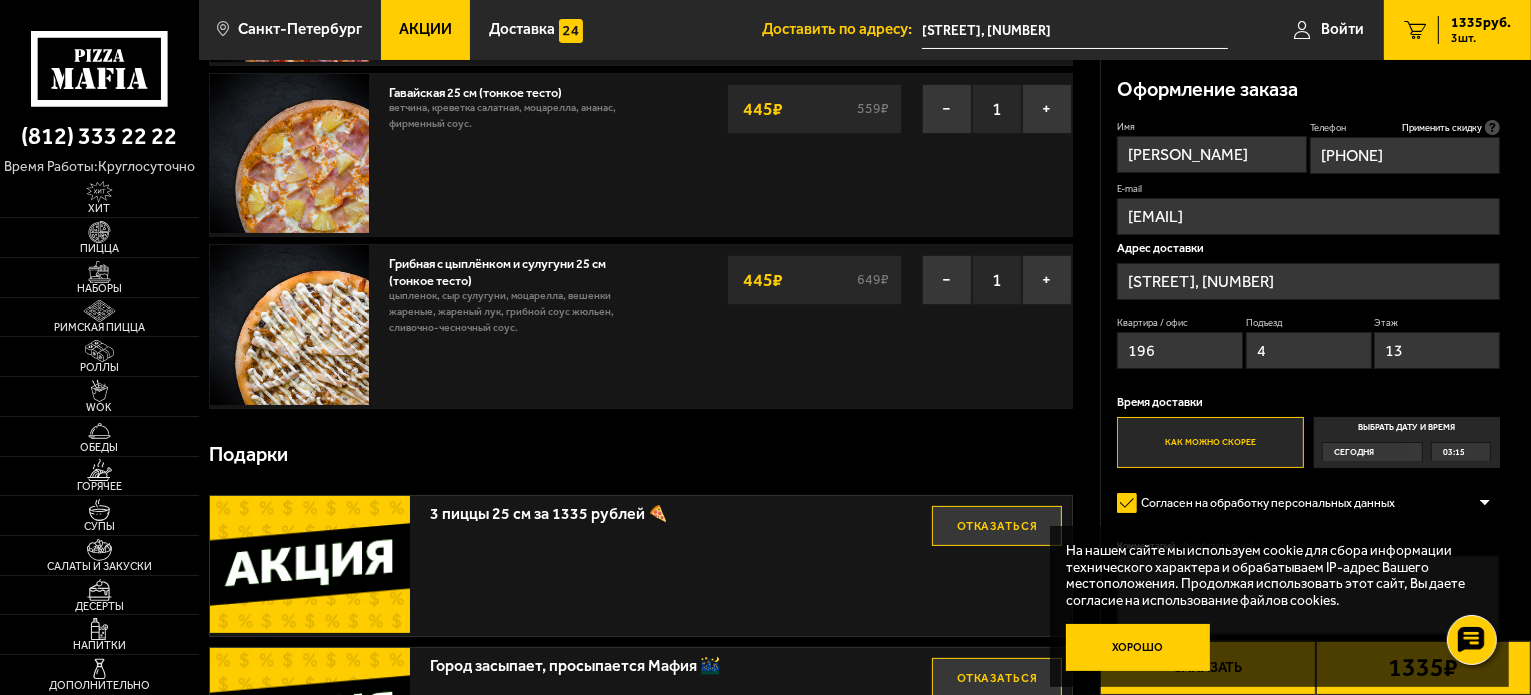 click on "Хорошо" at bounding box center [1138, 648] 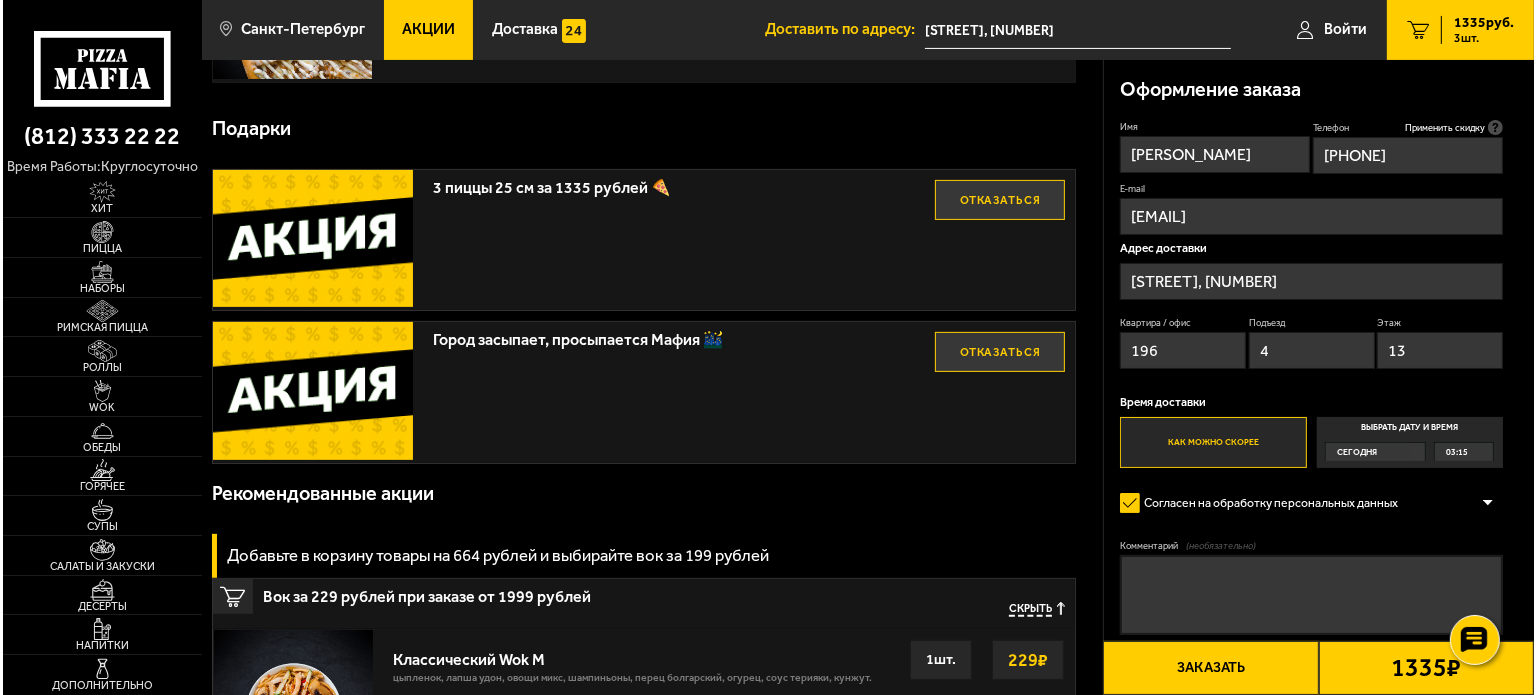 scroll, scrollTop: 588, scrollLeft: 0, axis: vertical 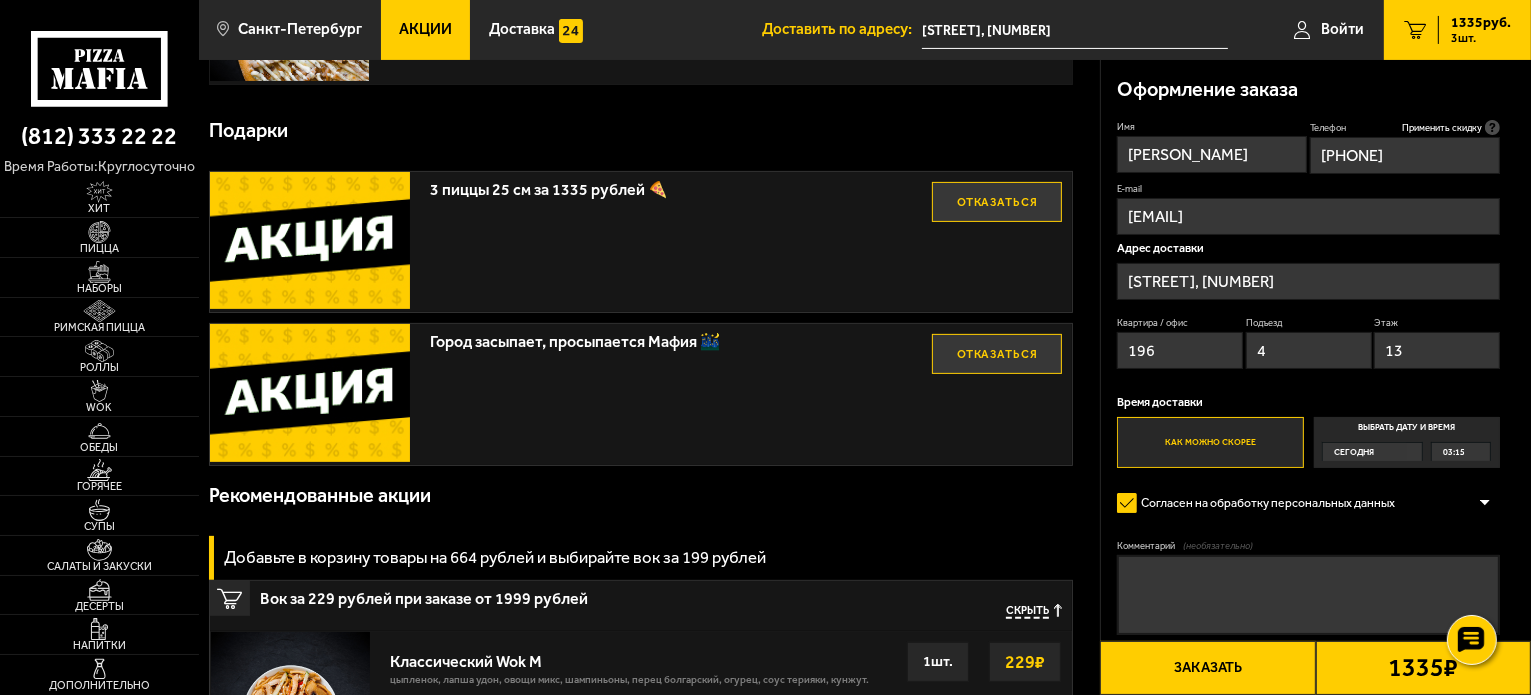 click on "Заказать" at bounding box center (1207, 668) 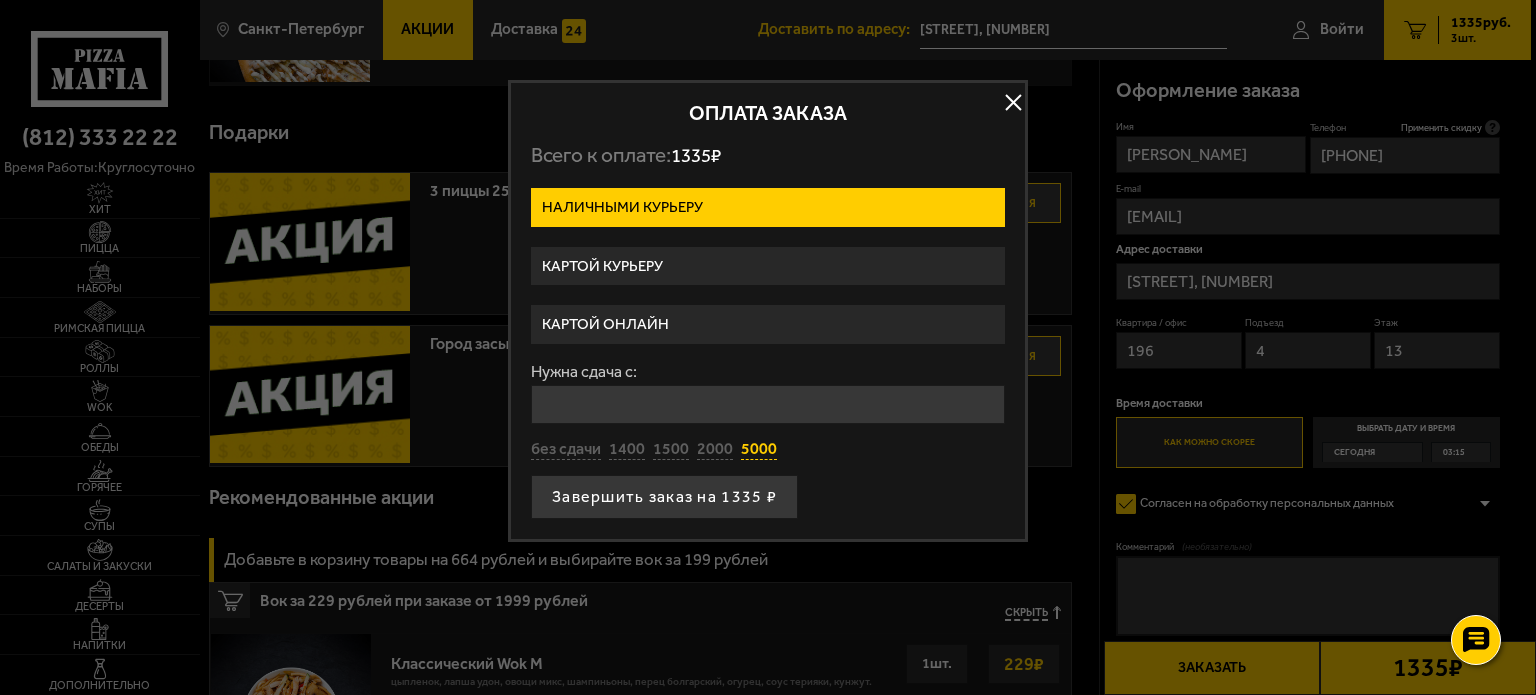 click on "5000" at bounding box center [759, 450] 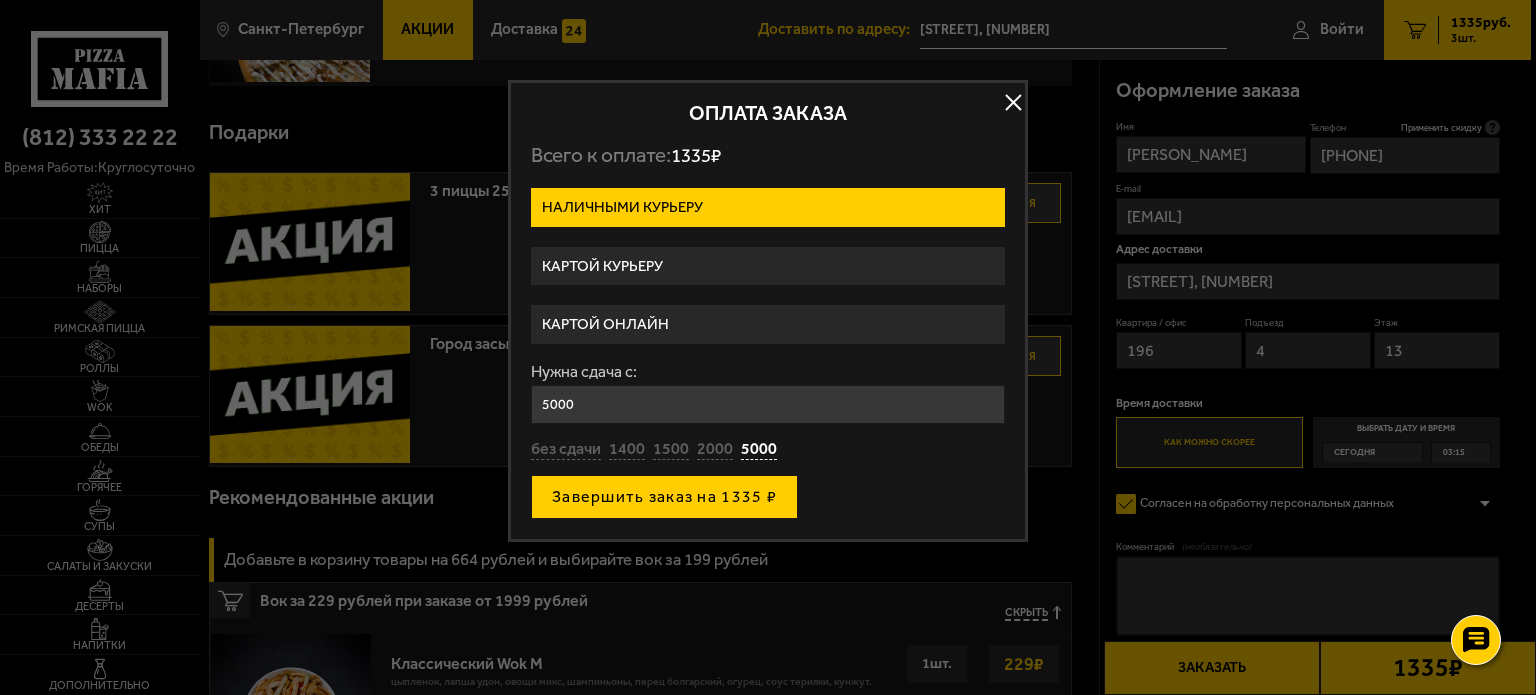 click on "Завершить заказ на 1335 ₽" at bounding box center [664, 497] 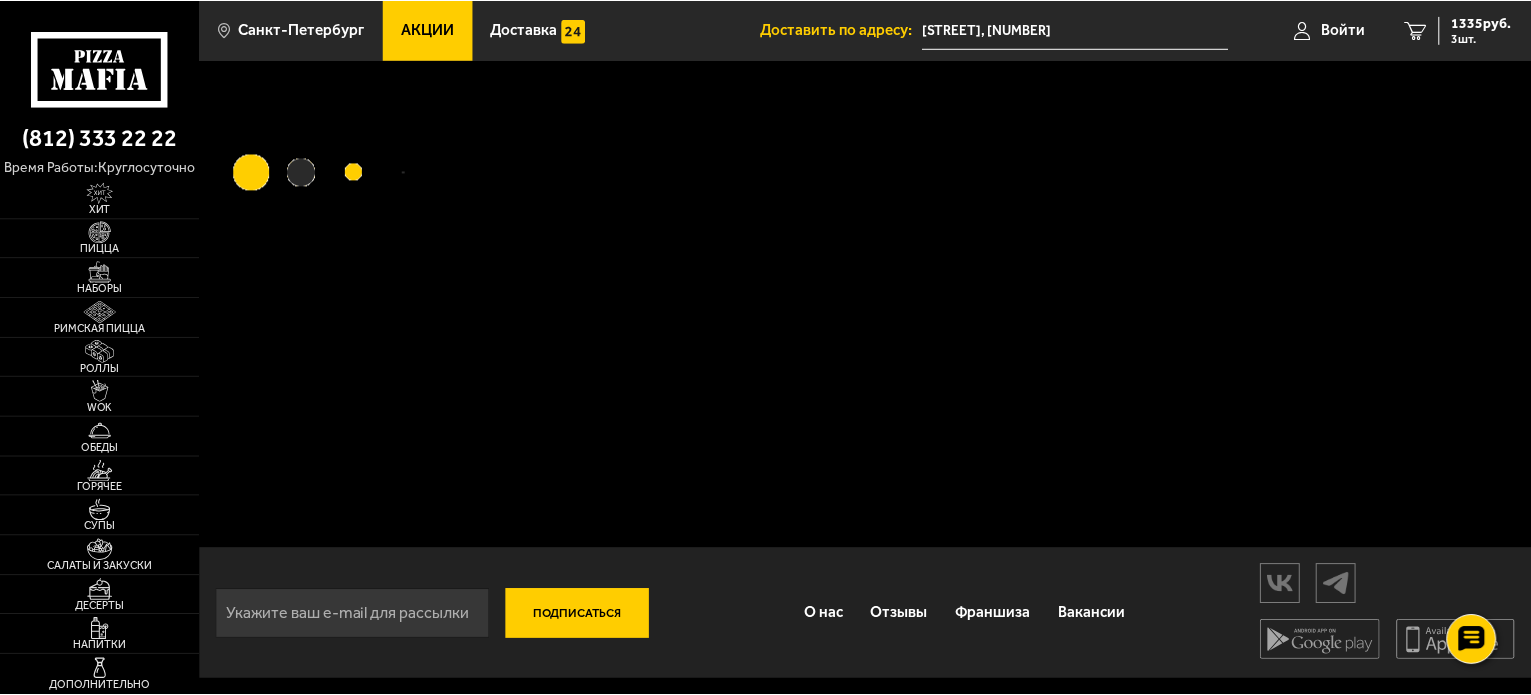 scroll, scrollTop: 0, scrollLeft: 0, axis: both 